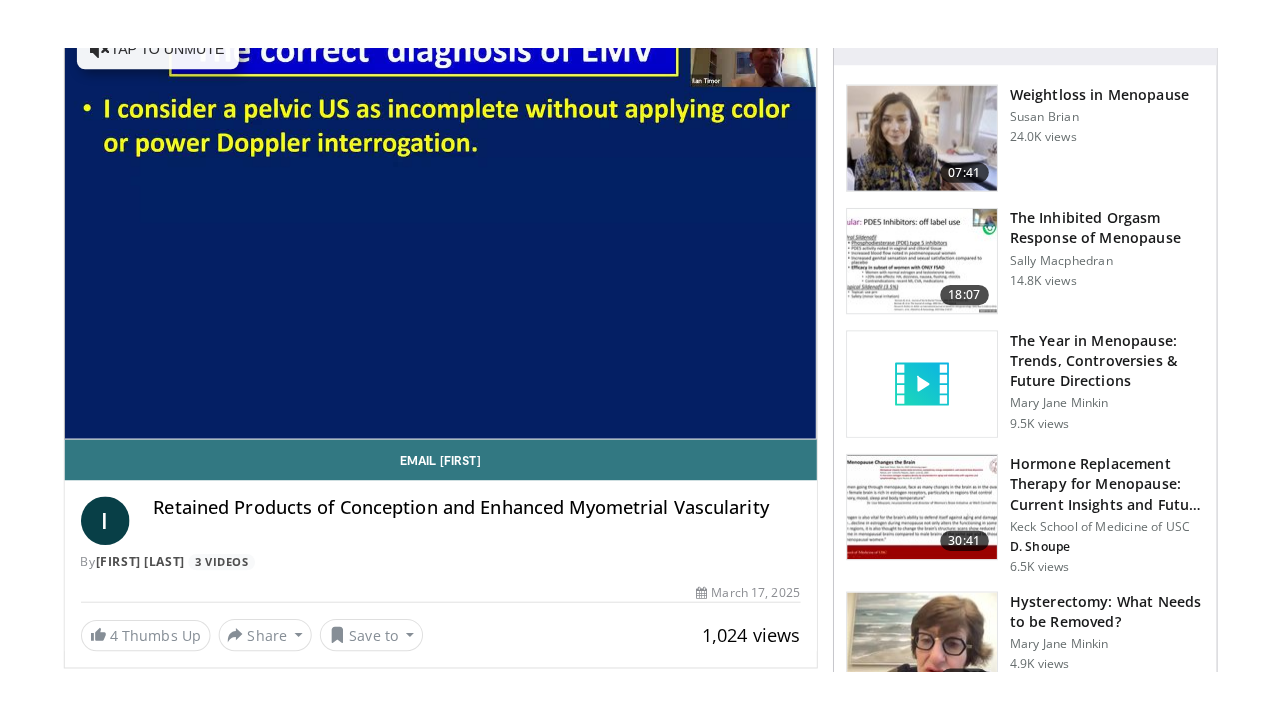 scroll, scrollTop: 266, scrollLeft: 0, axis: vertical 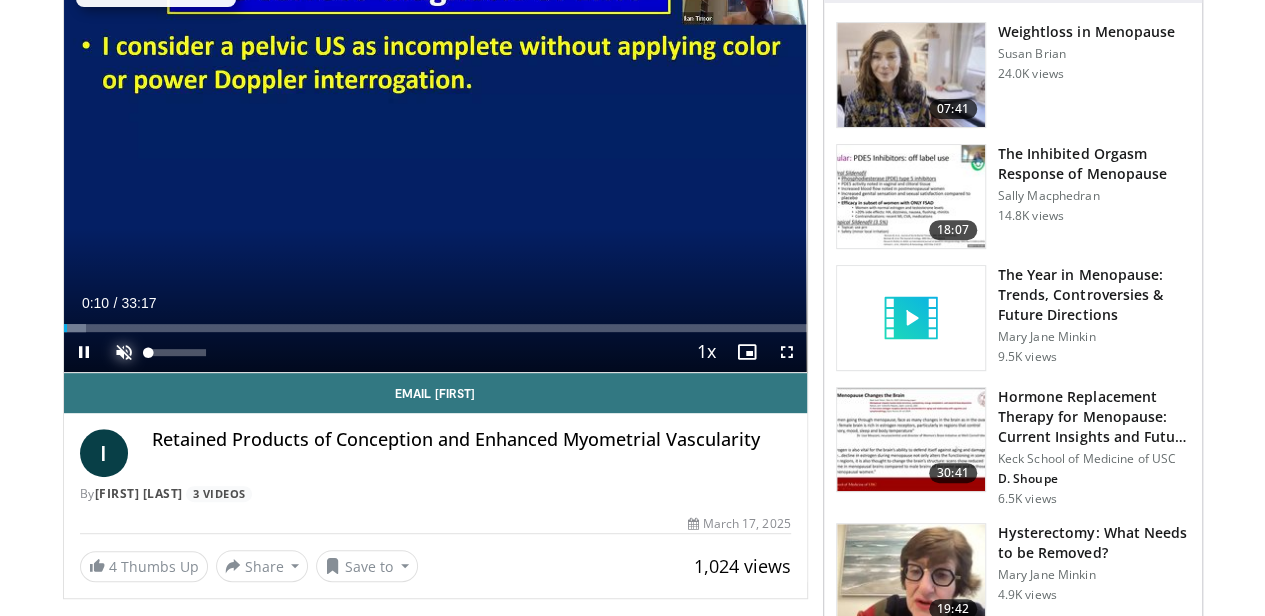 click at bounding box center [124, 352] 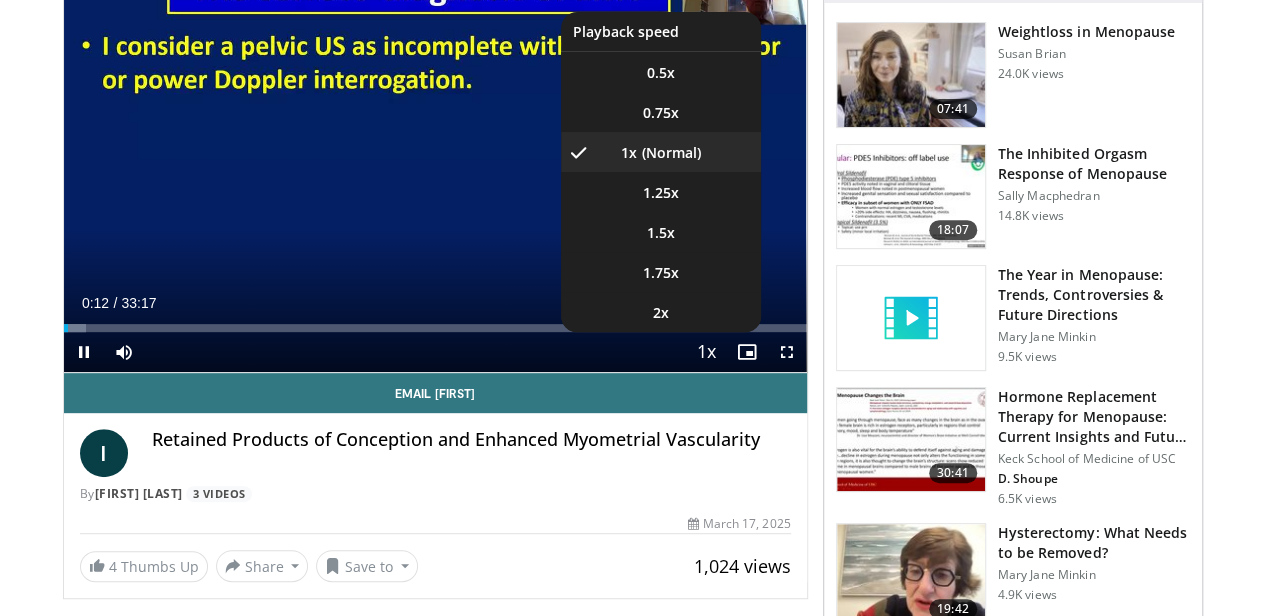 click at bounding box center [707, 353] 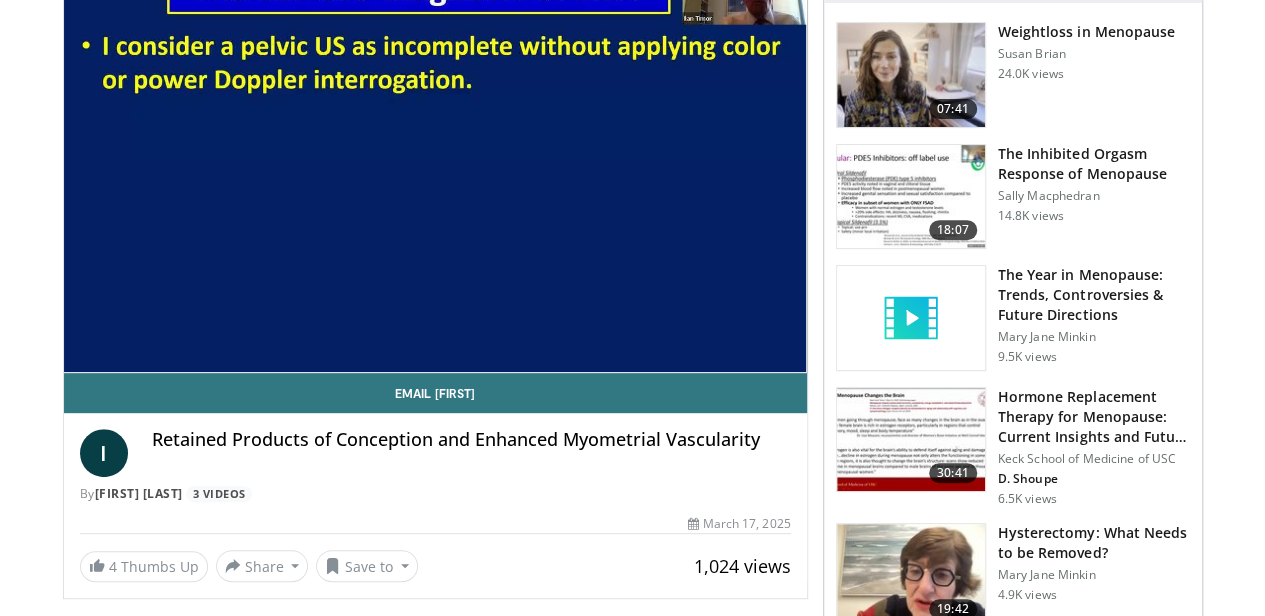 click on "10 seconds
Tap to unmute" at bounding box center [435, 163] 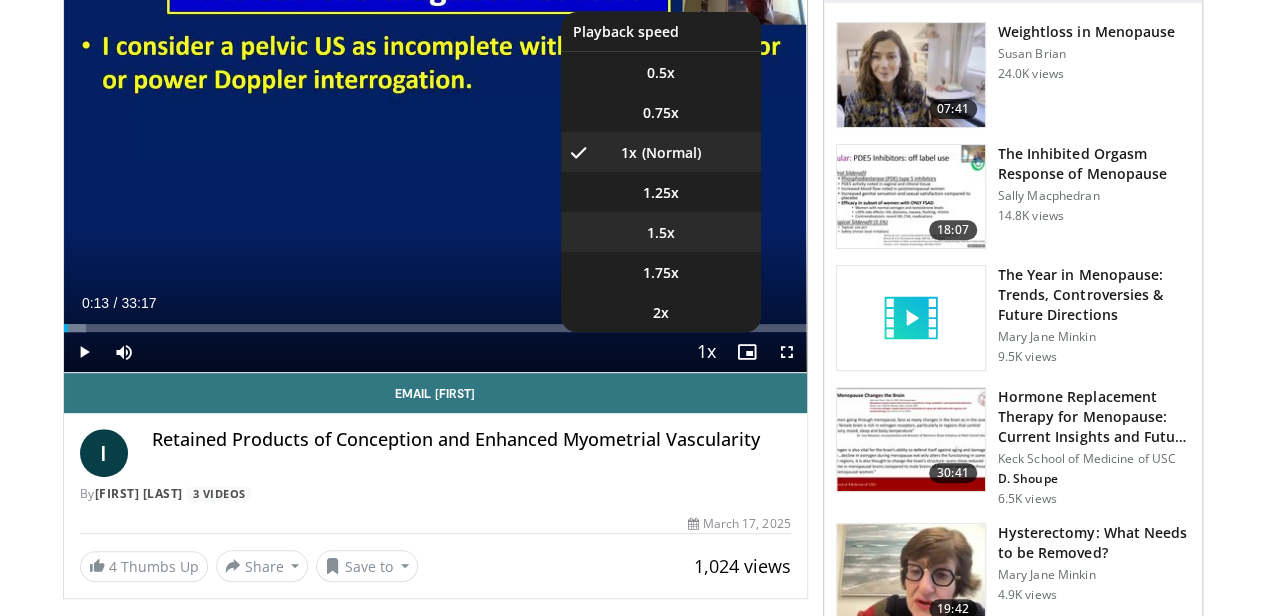click on "1.5x" at bounding box center [661, 233] 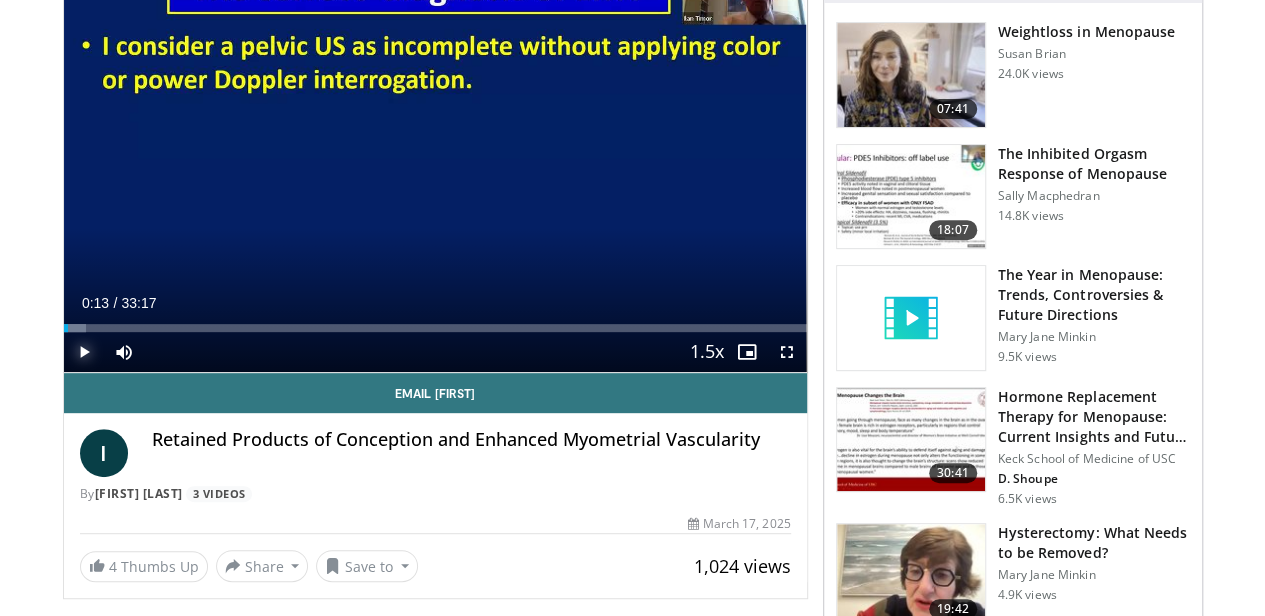 click at bounding box center (84, 352) 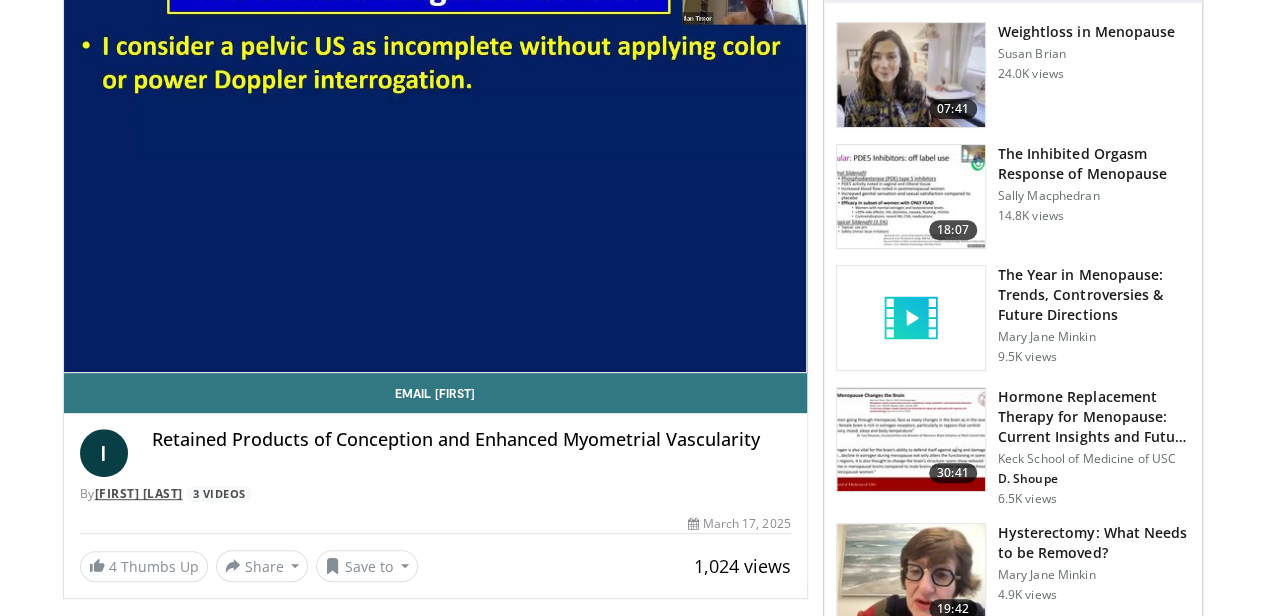 type 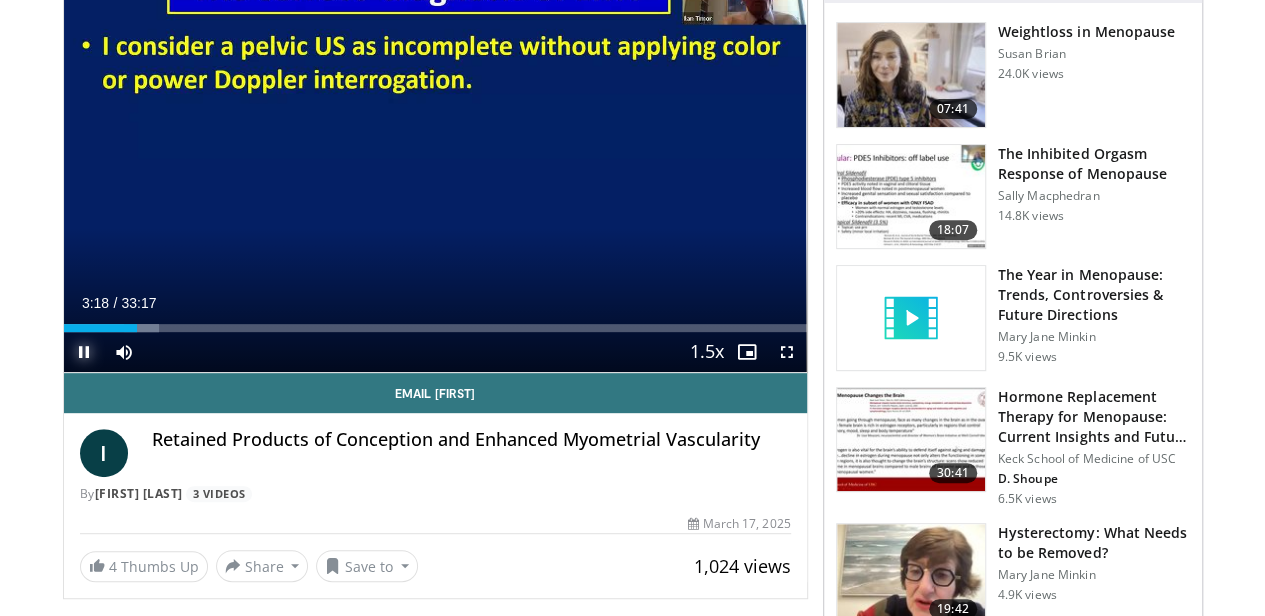 click at bounding box center [84, 352] 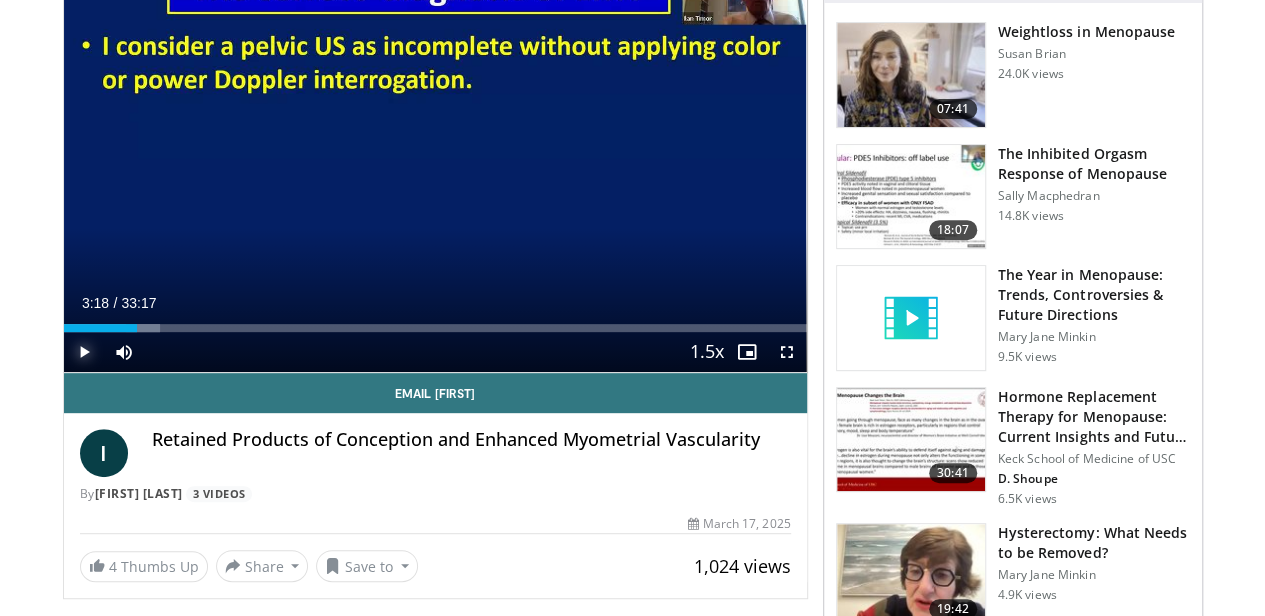 click at bounding box center (84, 352) 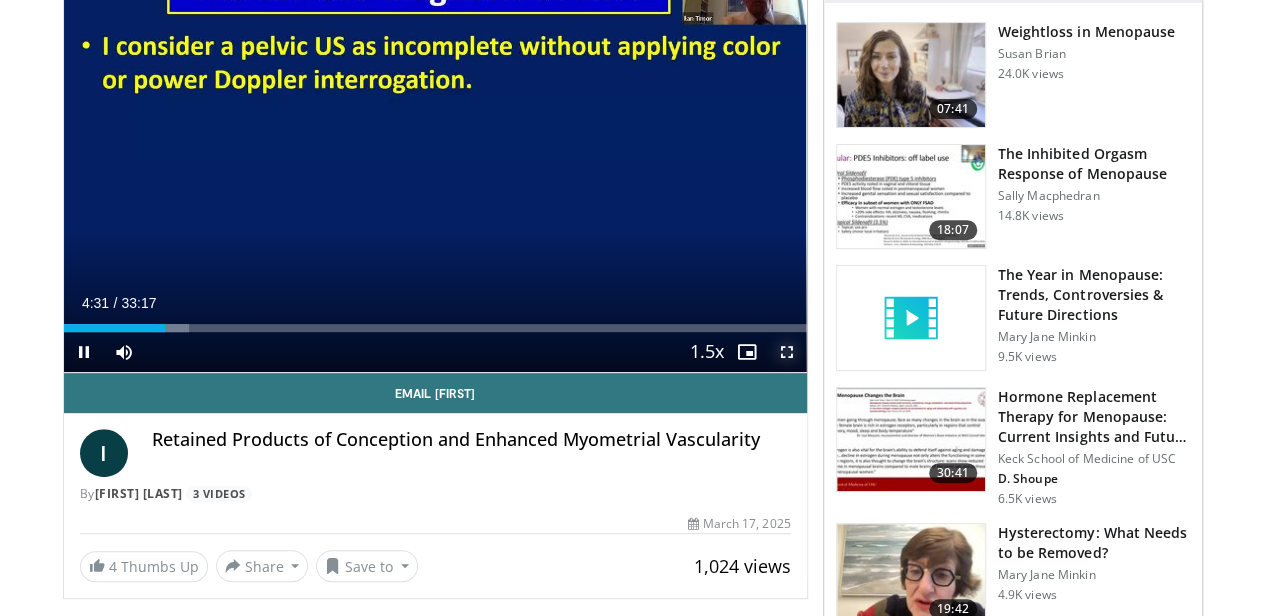 click at bounding box center (787, 352) 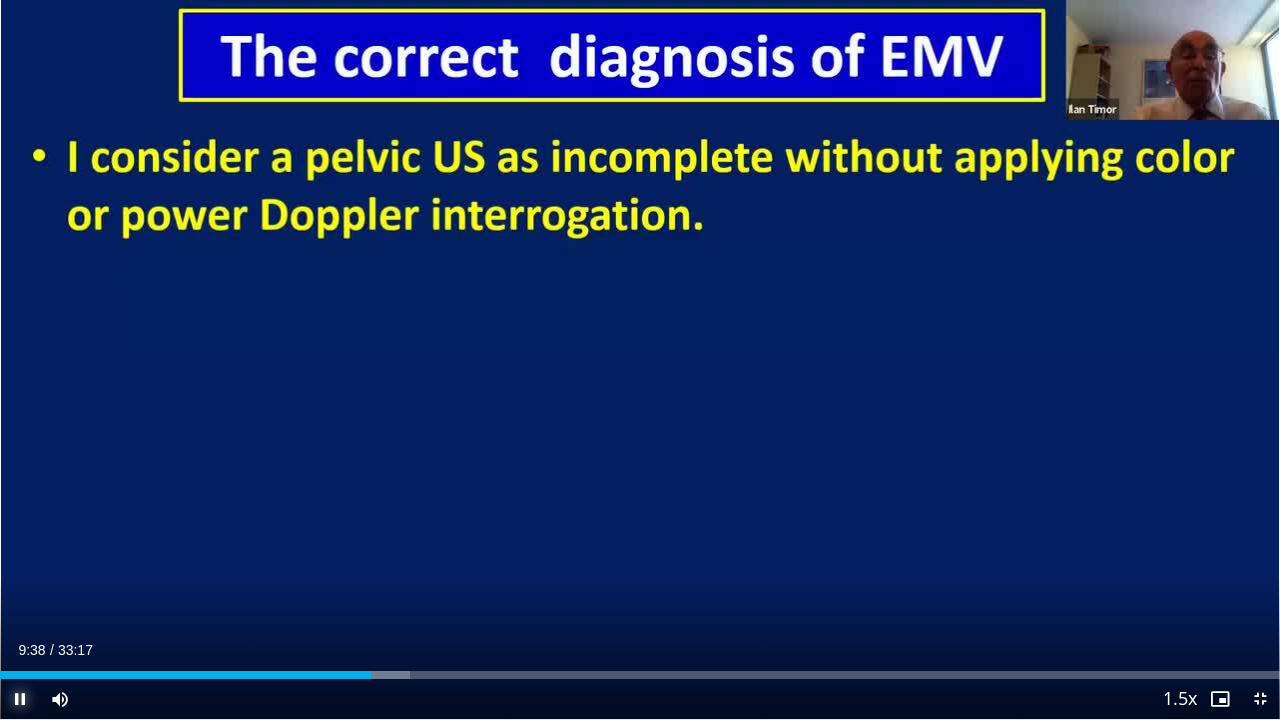 click at bounding box center [20, 699] 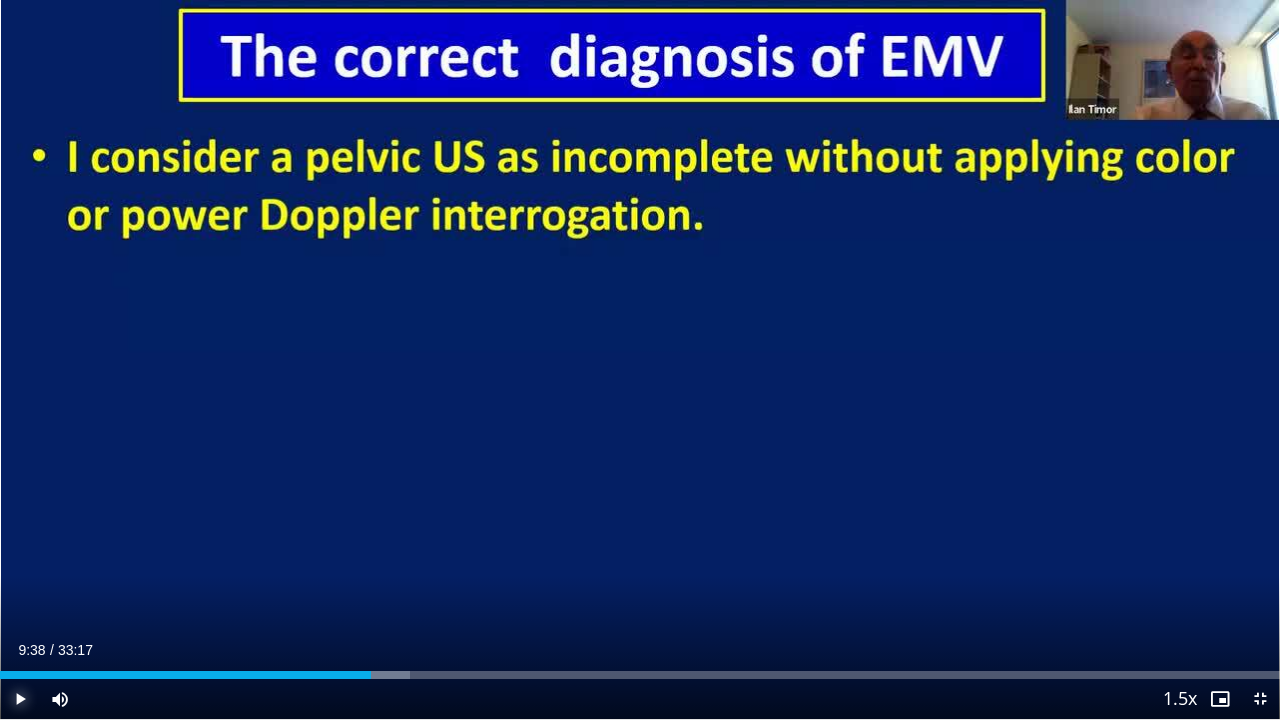 click at bounding box center [20, 699] 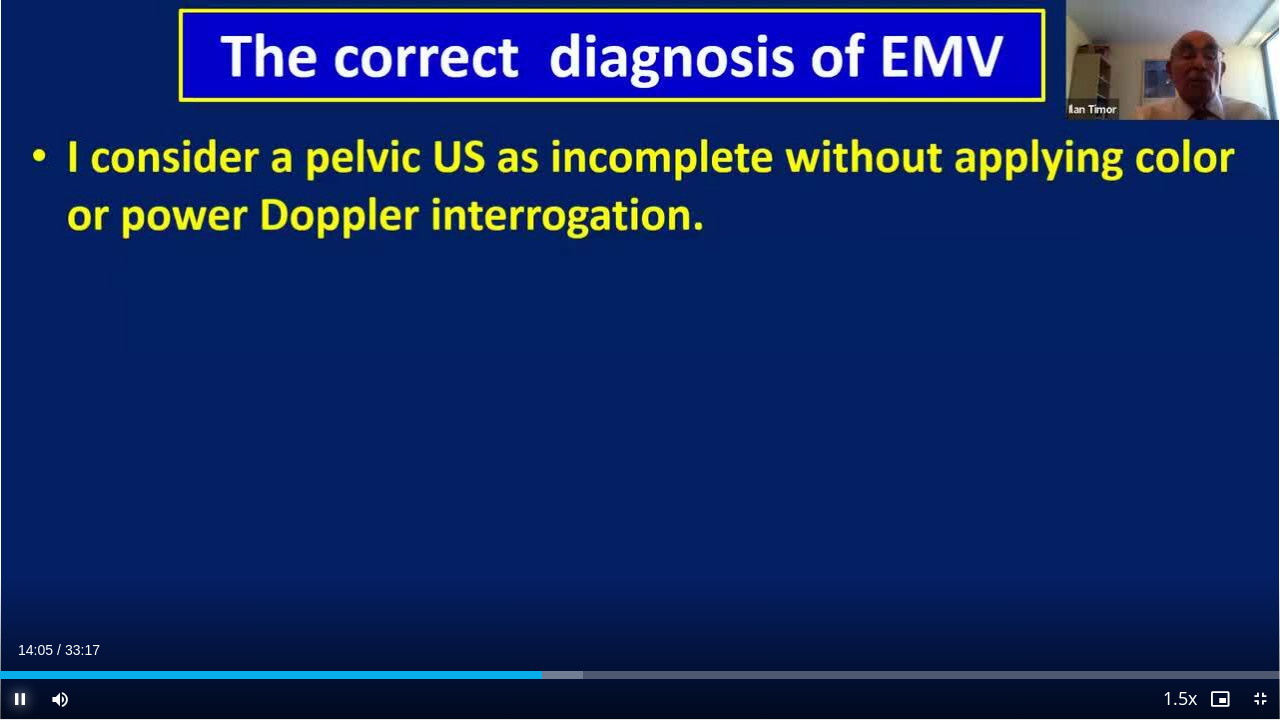 click at bounding box center [20, 699] 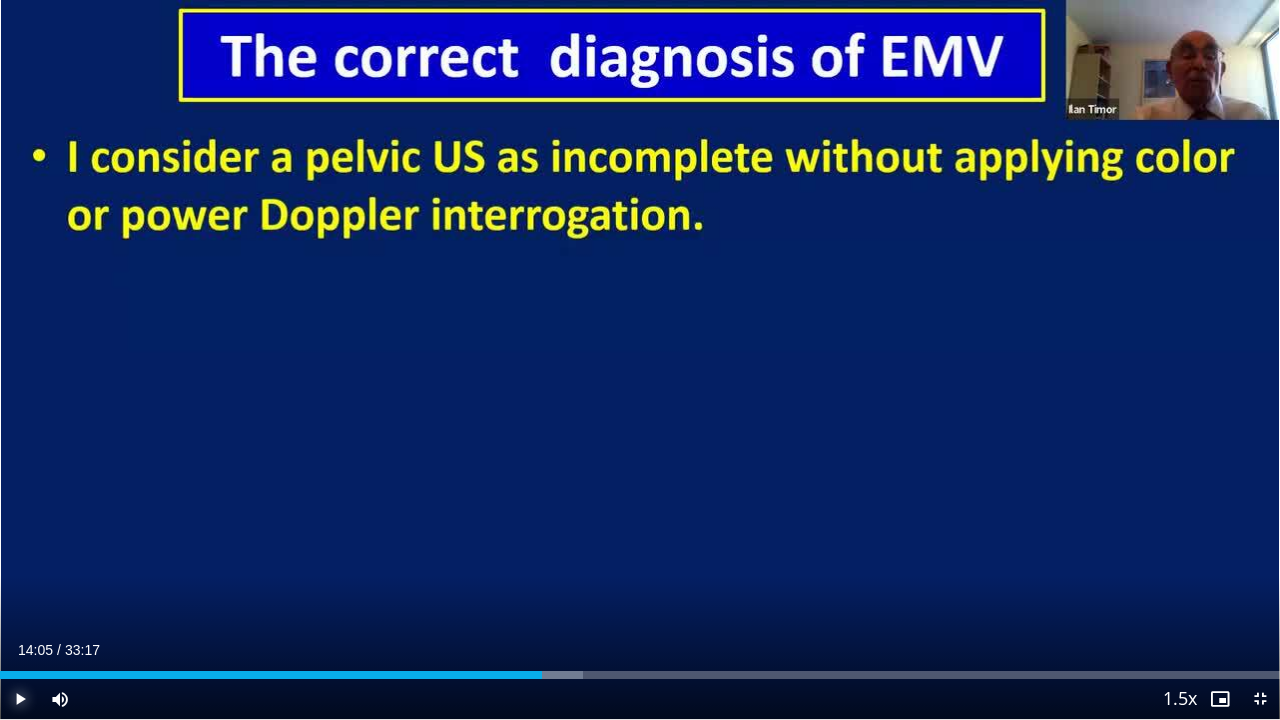 click at bounding box center (20, 699) 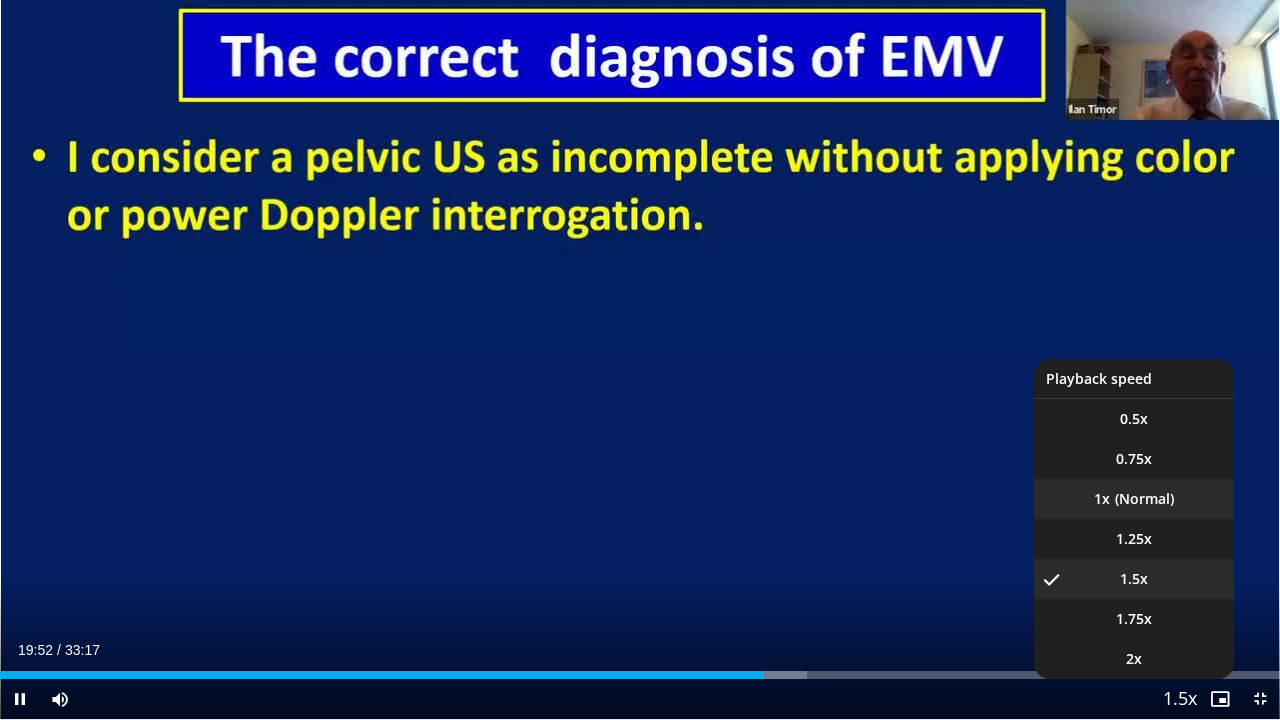 click on "1x" at bounding box center [1134, 499] 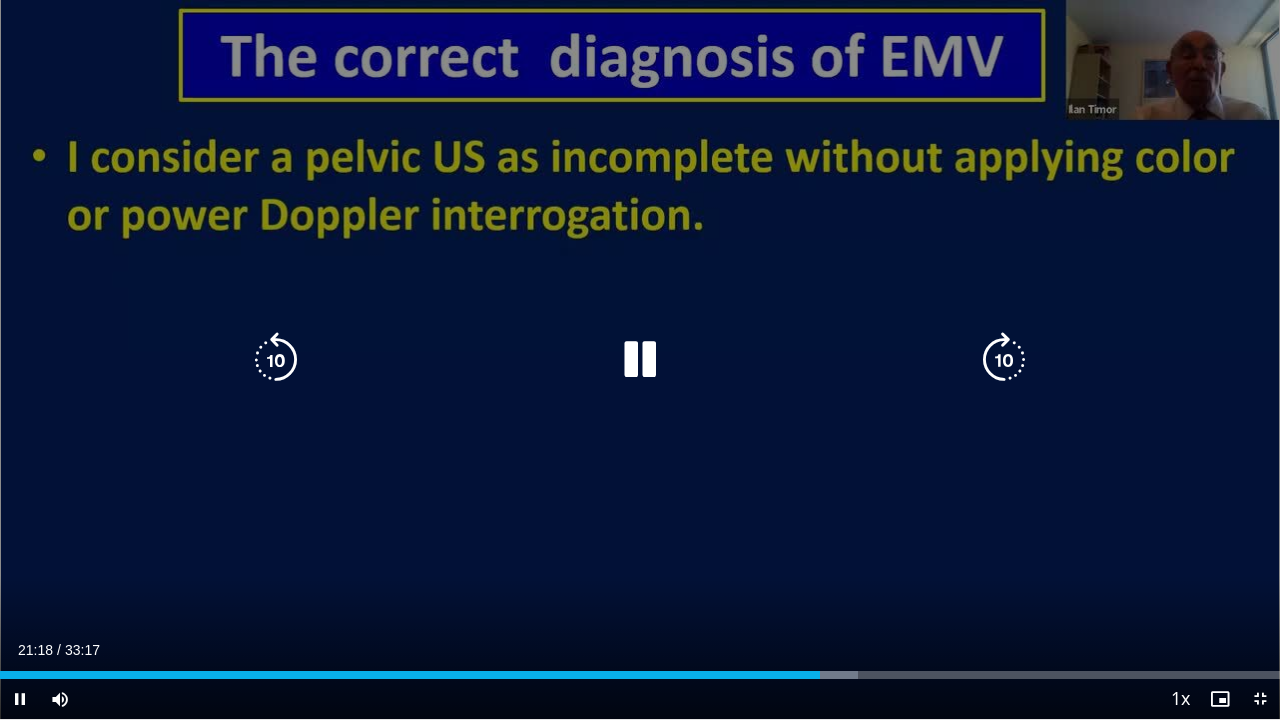 click at bounding box center [276, 360] 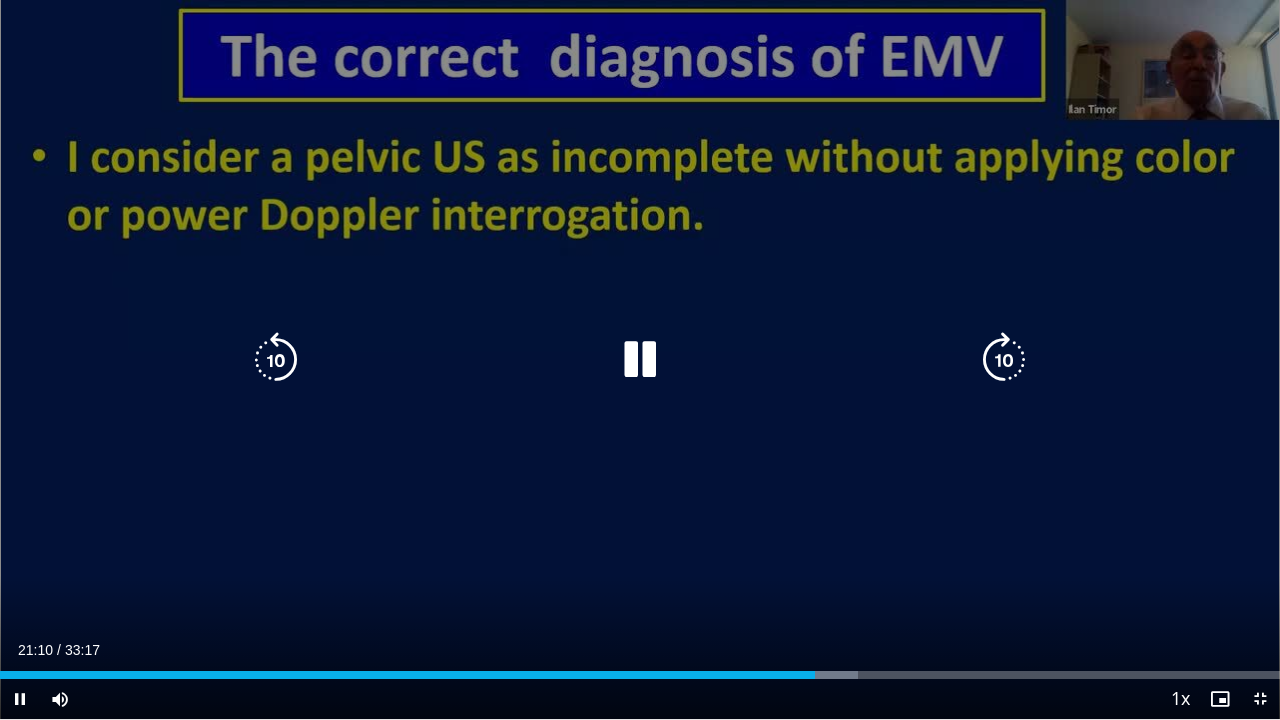 click at bounding box center (640, 360) 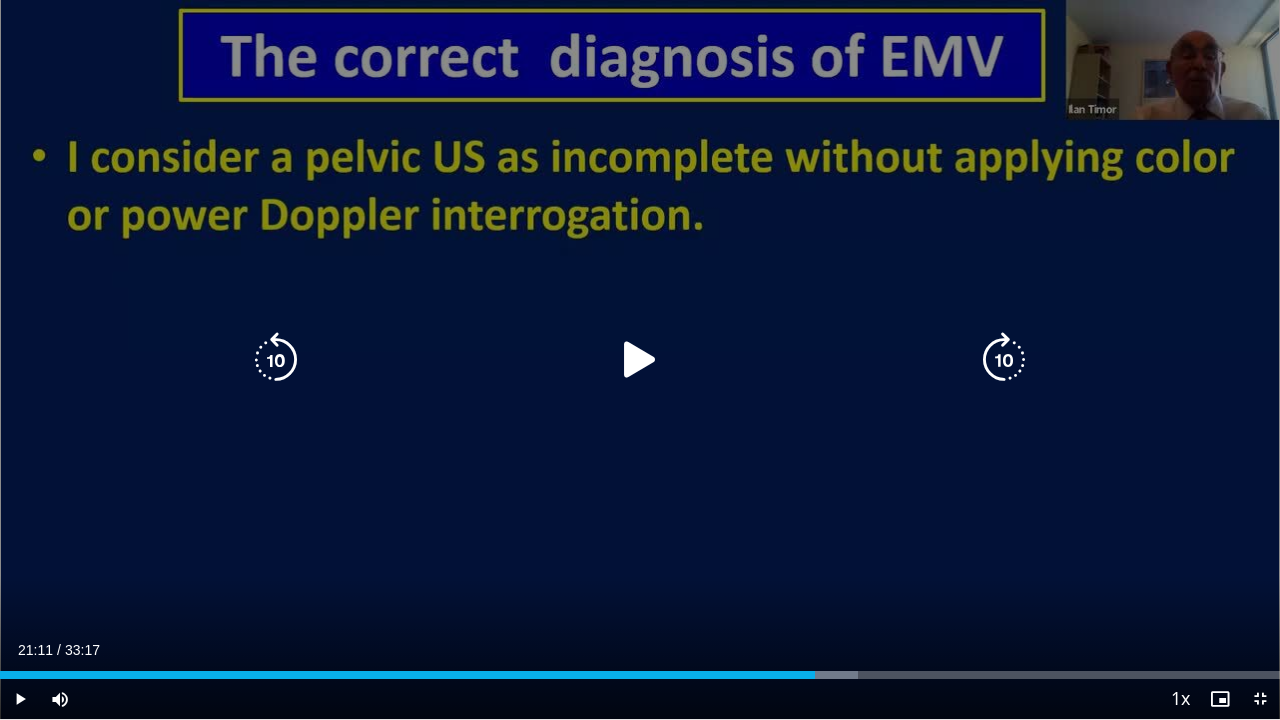 click at bounding box center (640, 360) 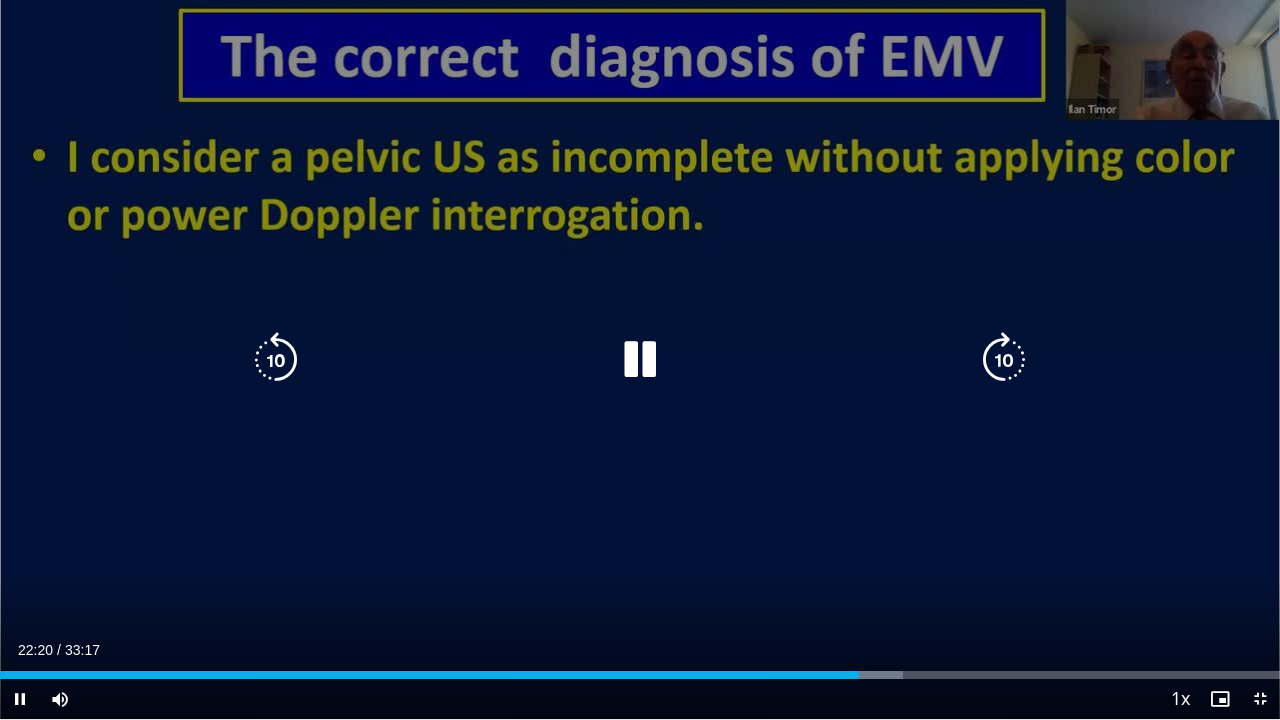 click at bounding box center [276, 360] 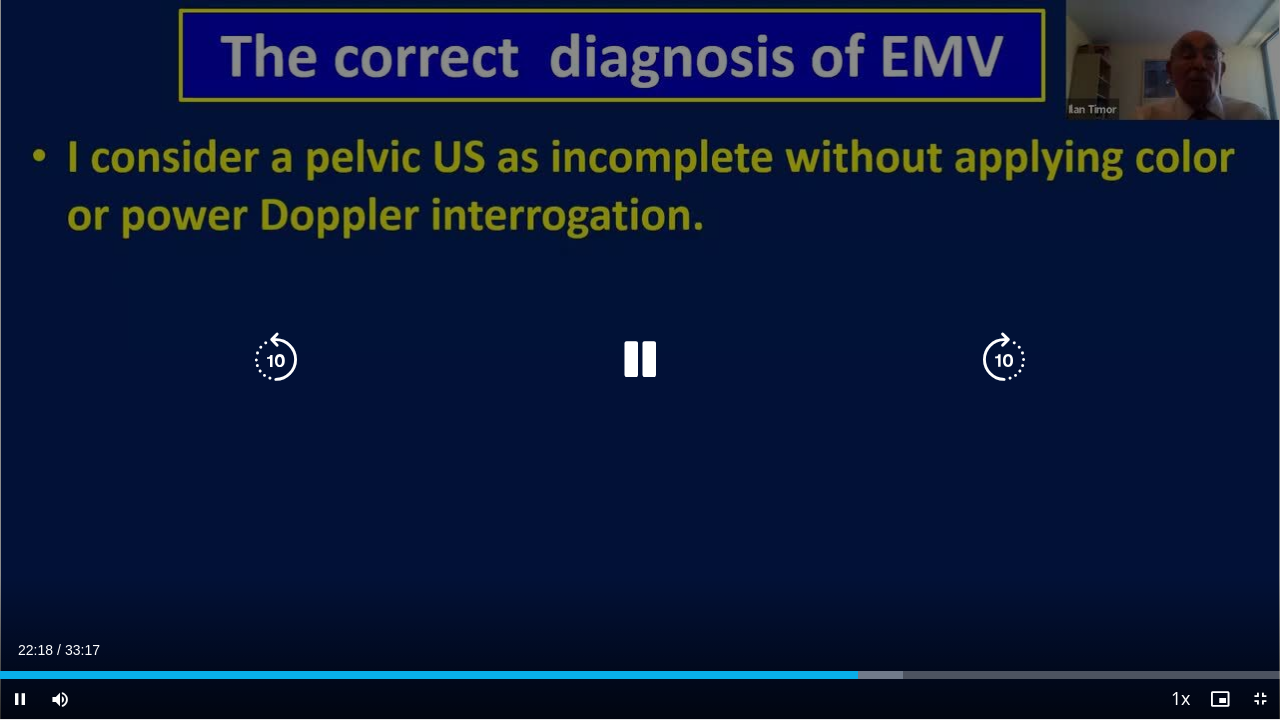 click at bounding box center [276, 360] 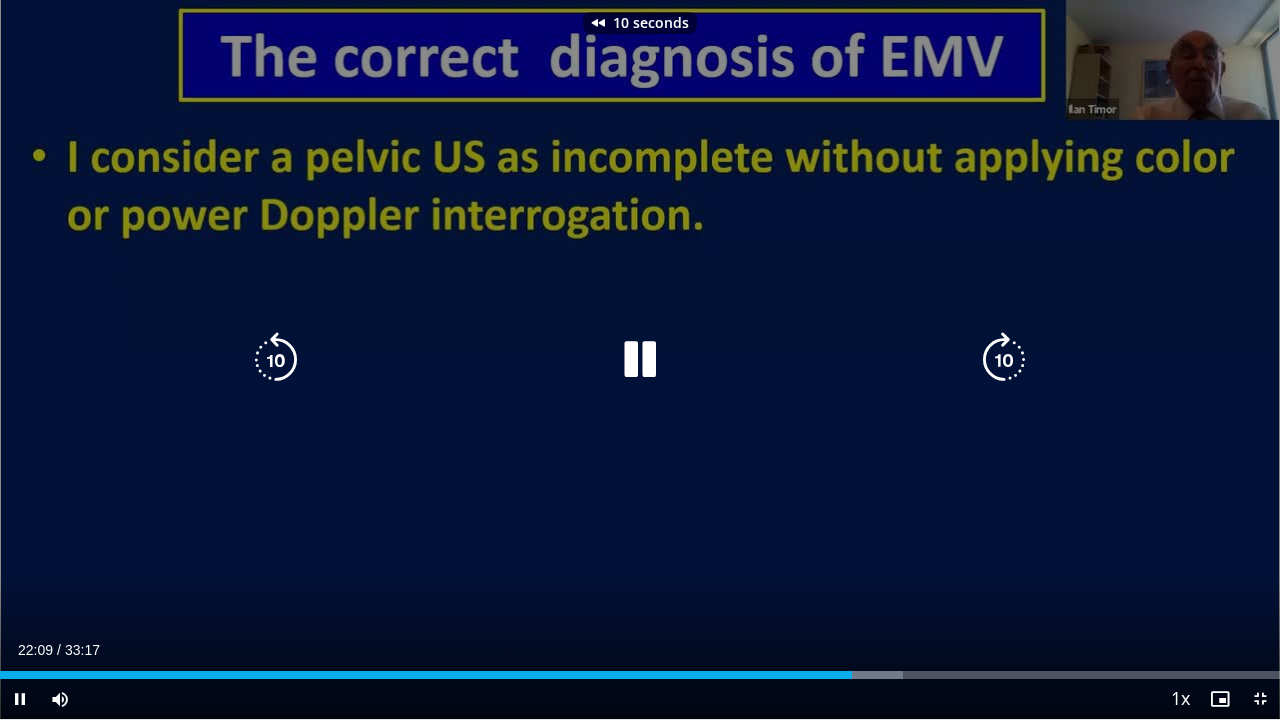 click at bounding box center (276, 360) 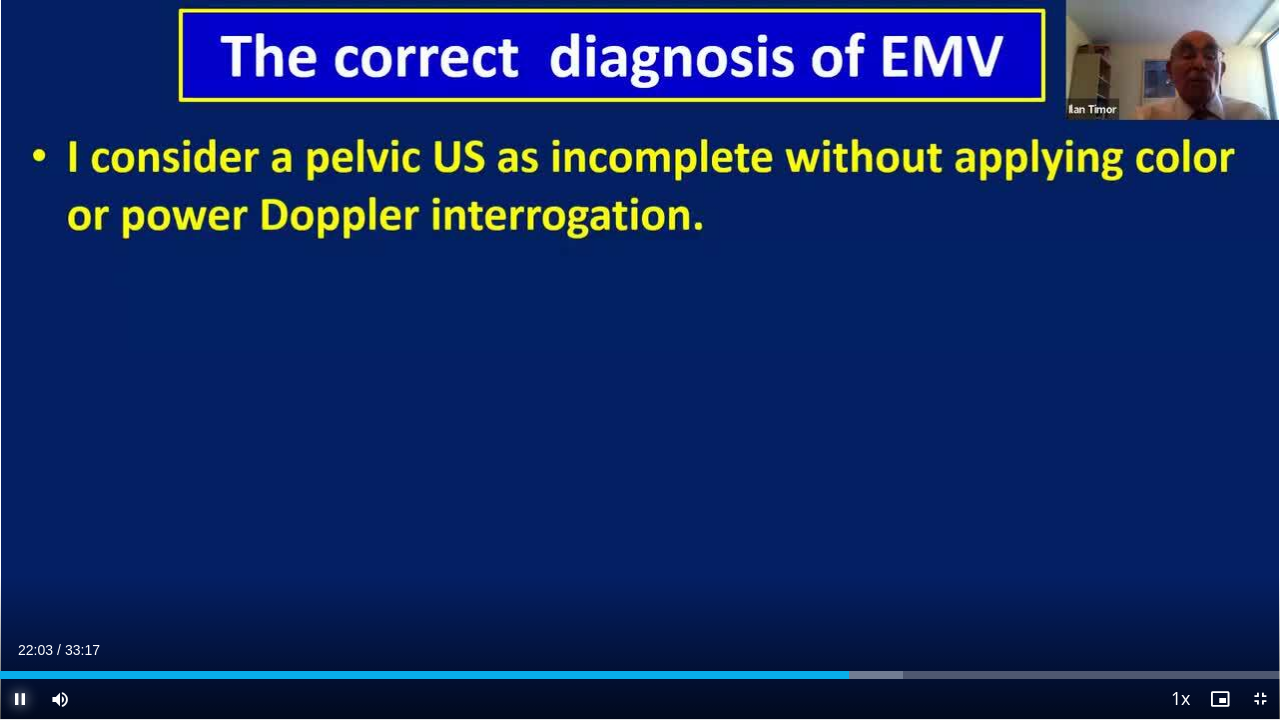click at bounding box center (20, 699) 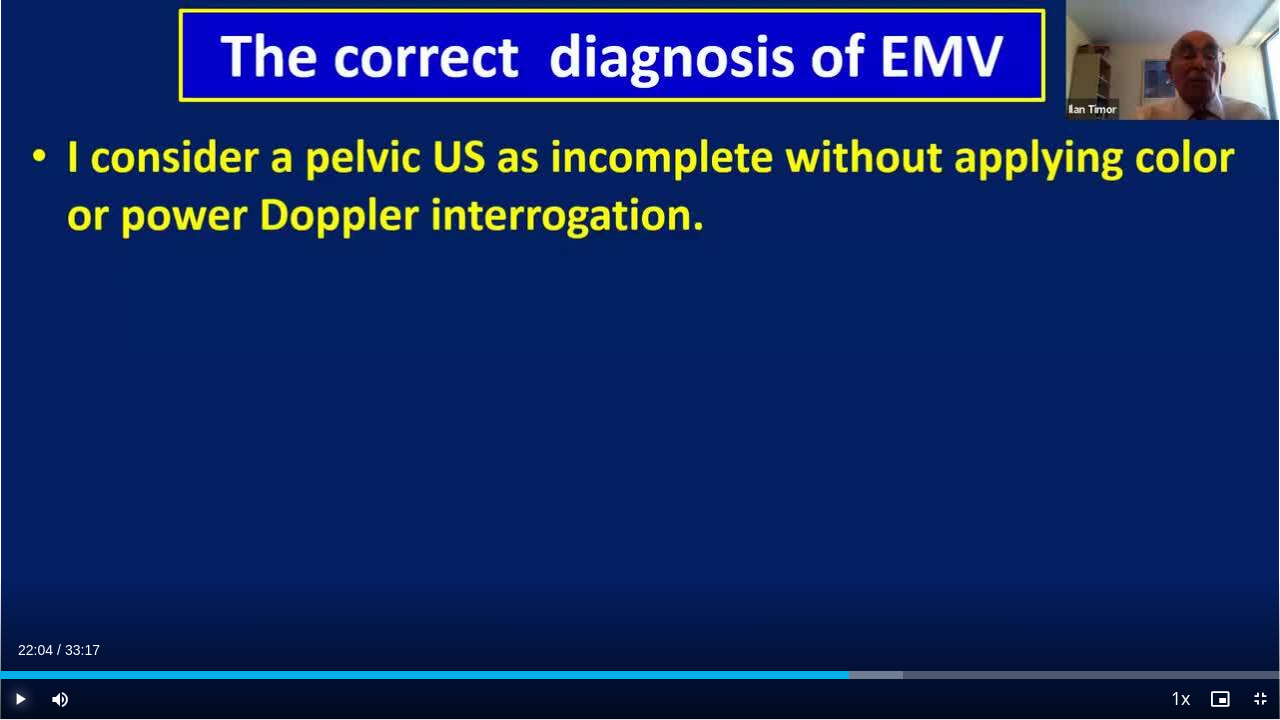 click at bounding box center [20, 699] 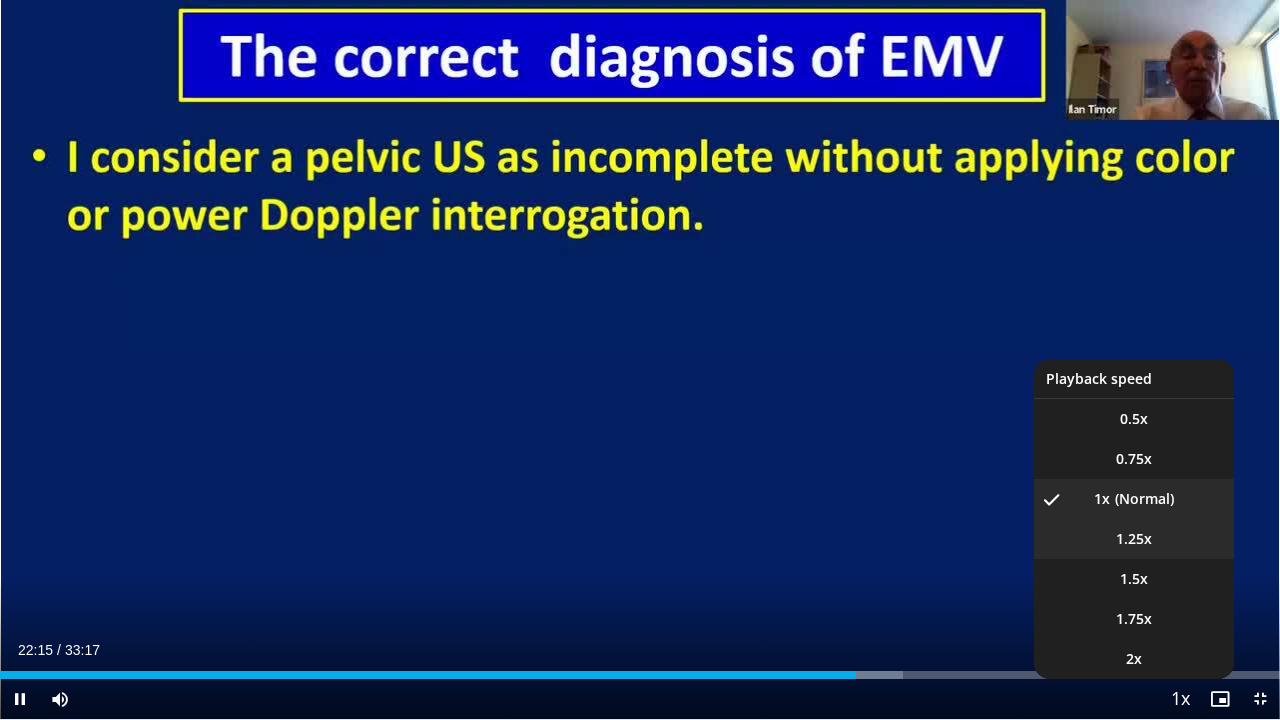click on "1.25x" at bounding box center [1134, 539] 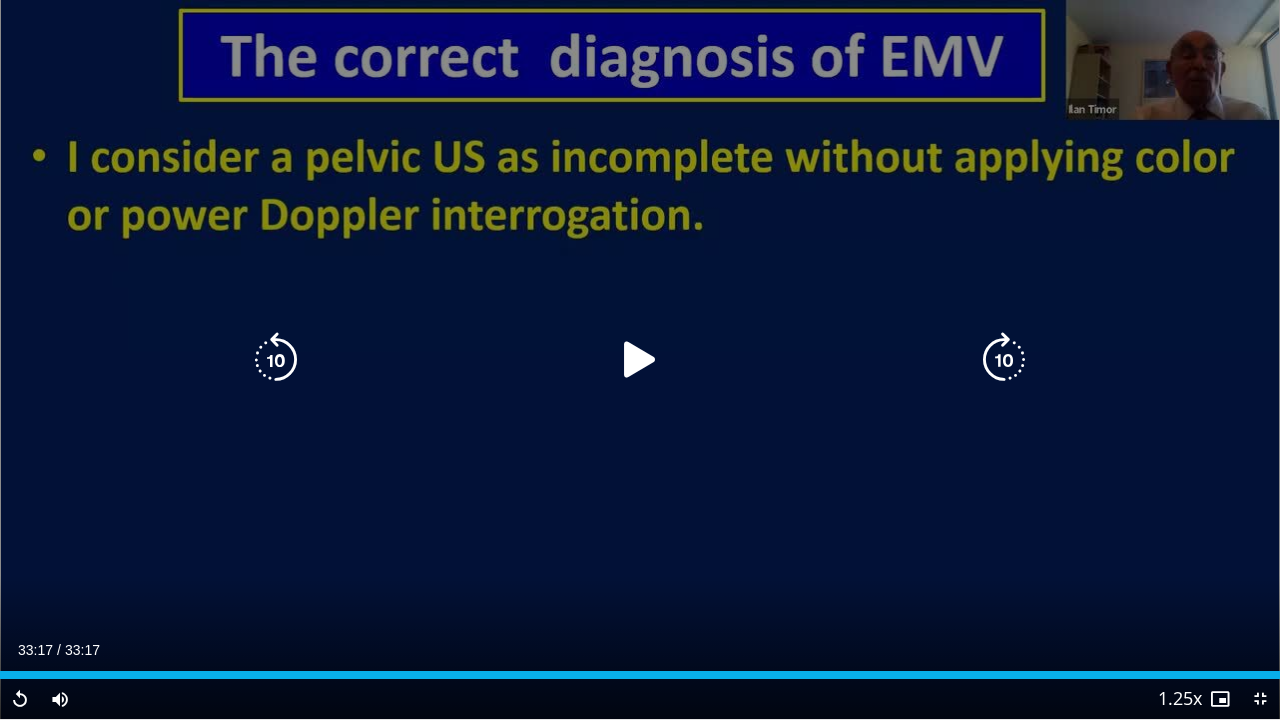 click on "20 seconds
Tap to unmute" at bounding box center [640, 359] 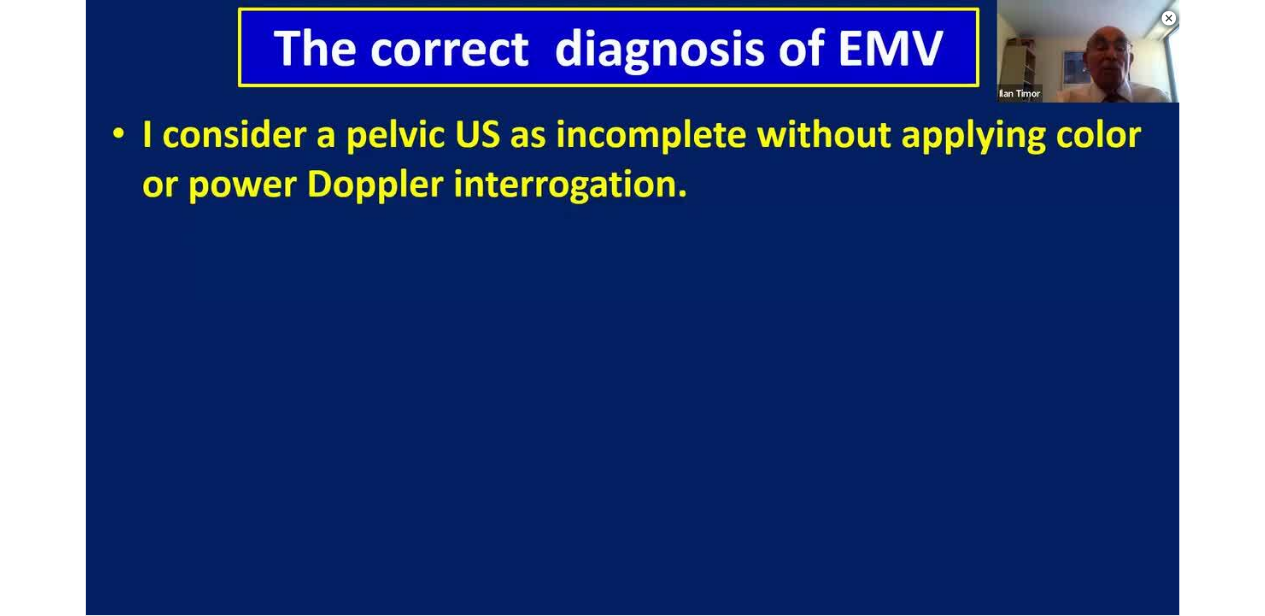 scroll, scrollTop: 266, scrollLeft: 0, axis: vertical 